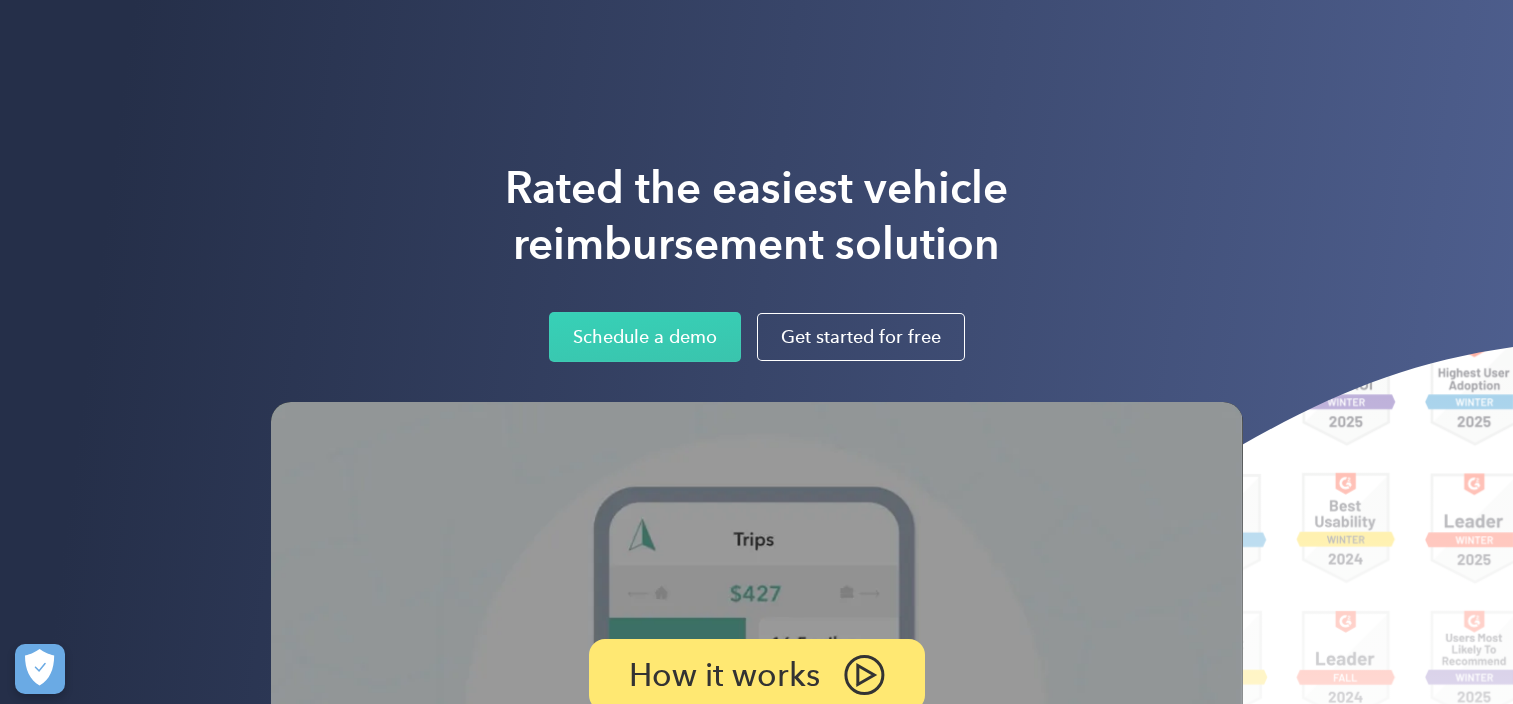 scroll, scrollTop: 0, scrollLeft: 0, axis: both 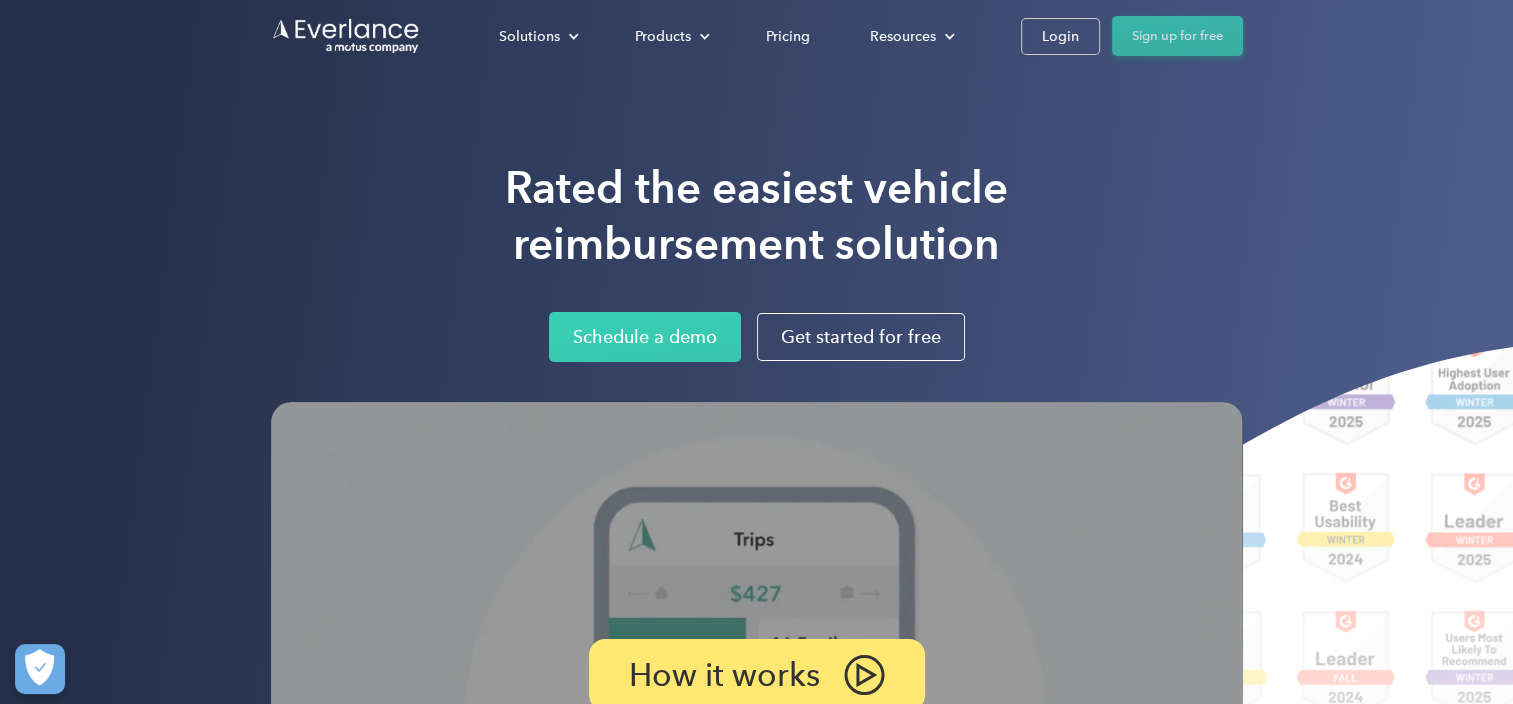 click on "Sign up for free" at bounding box center (1177, 36) 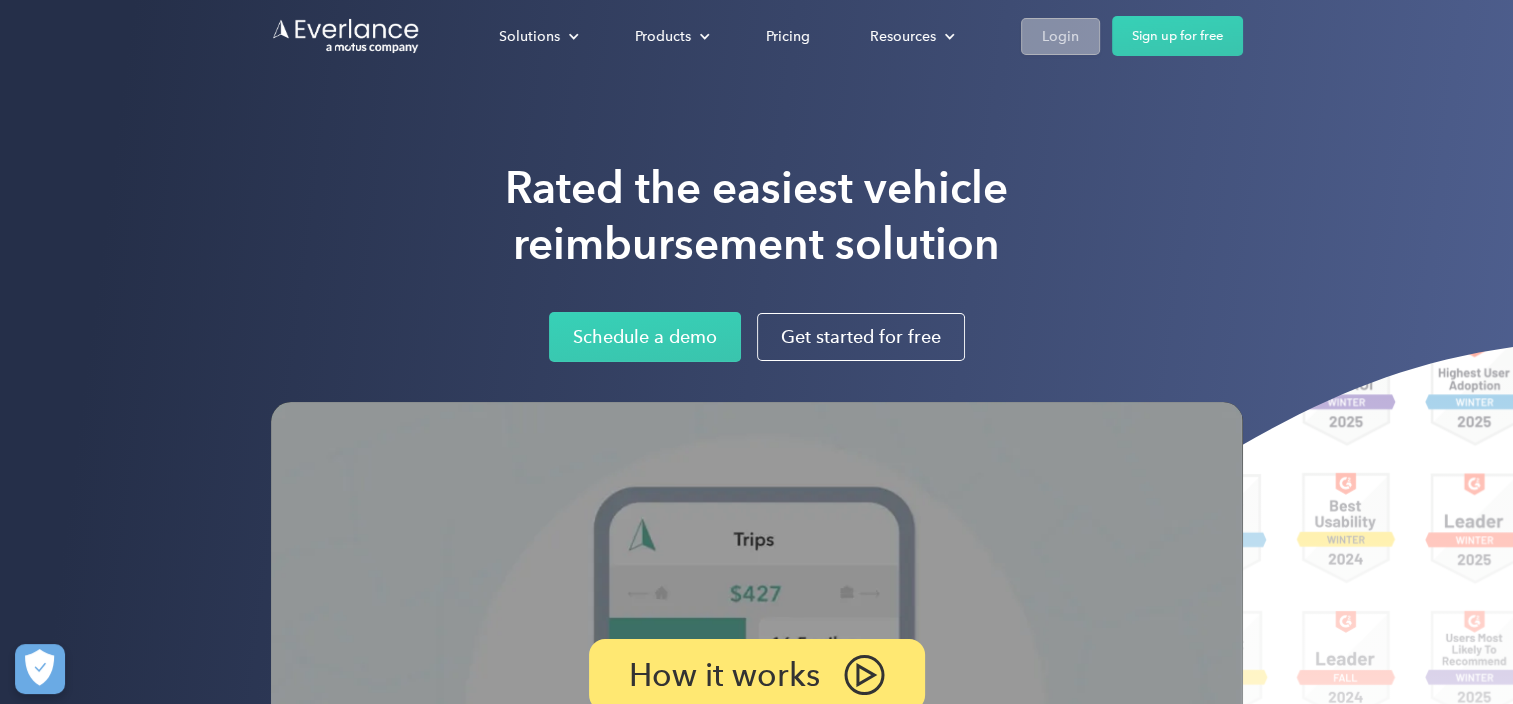 click on "Login" at bounding box center (1060, 36) 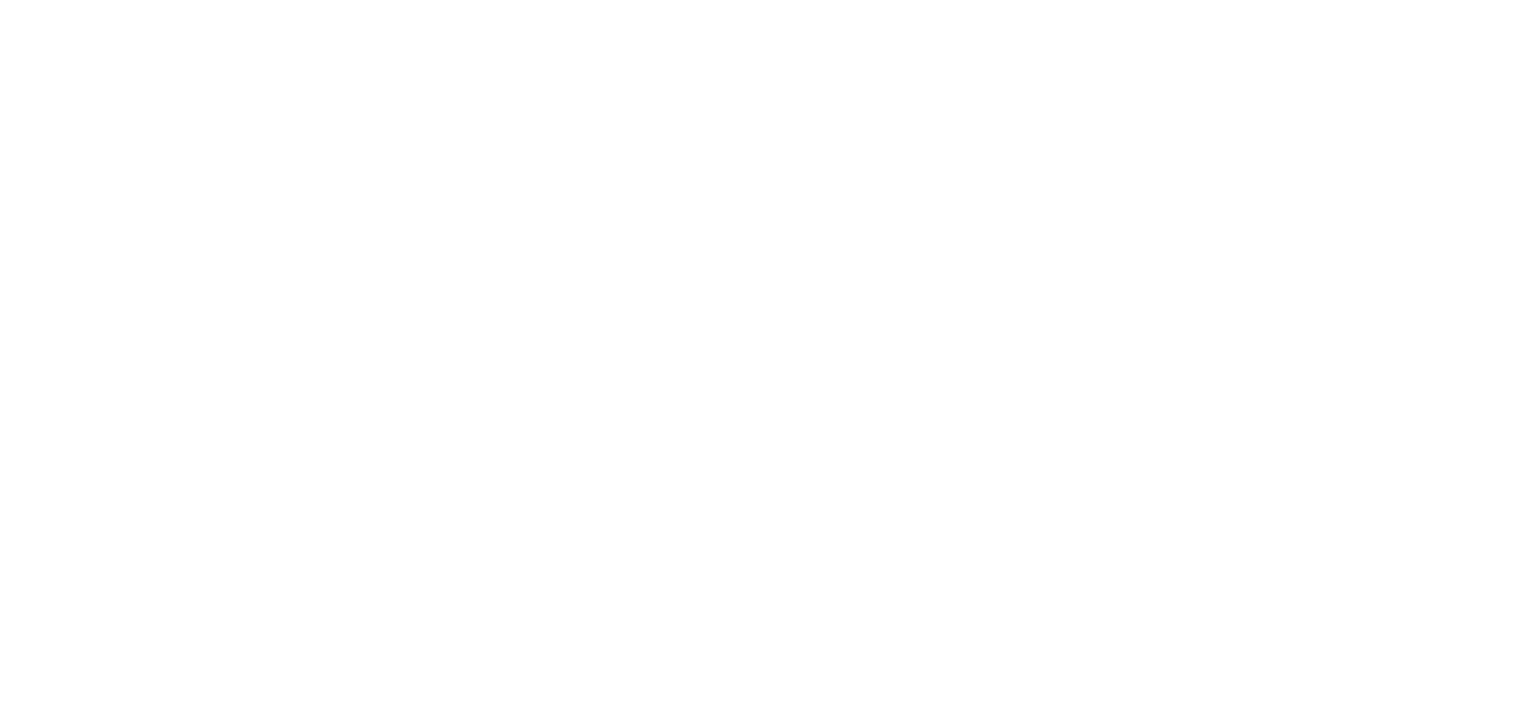 scroll, scrollTop: 0, scrollLeft: 0, axis: both 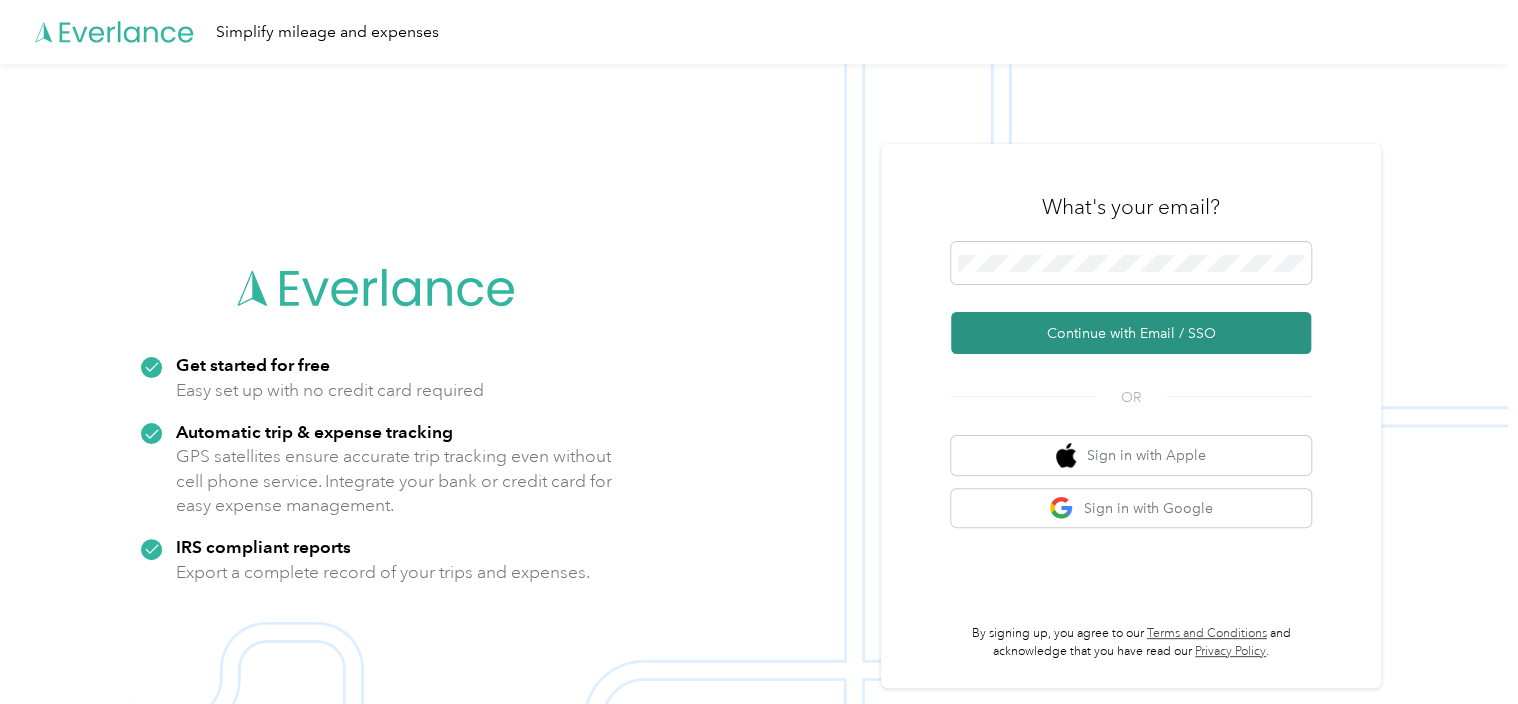 click on "Continue with Email / SSO" at bounding box center (1131, 333) 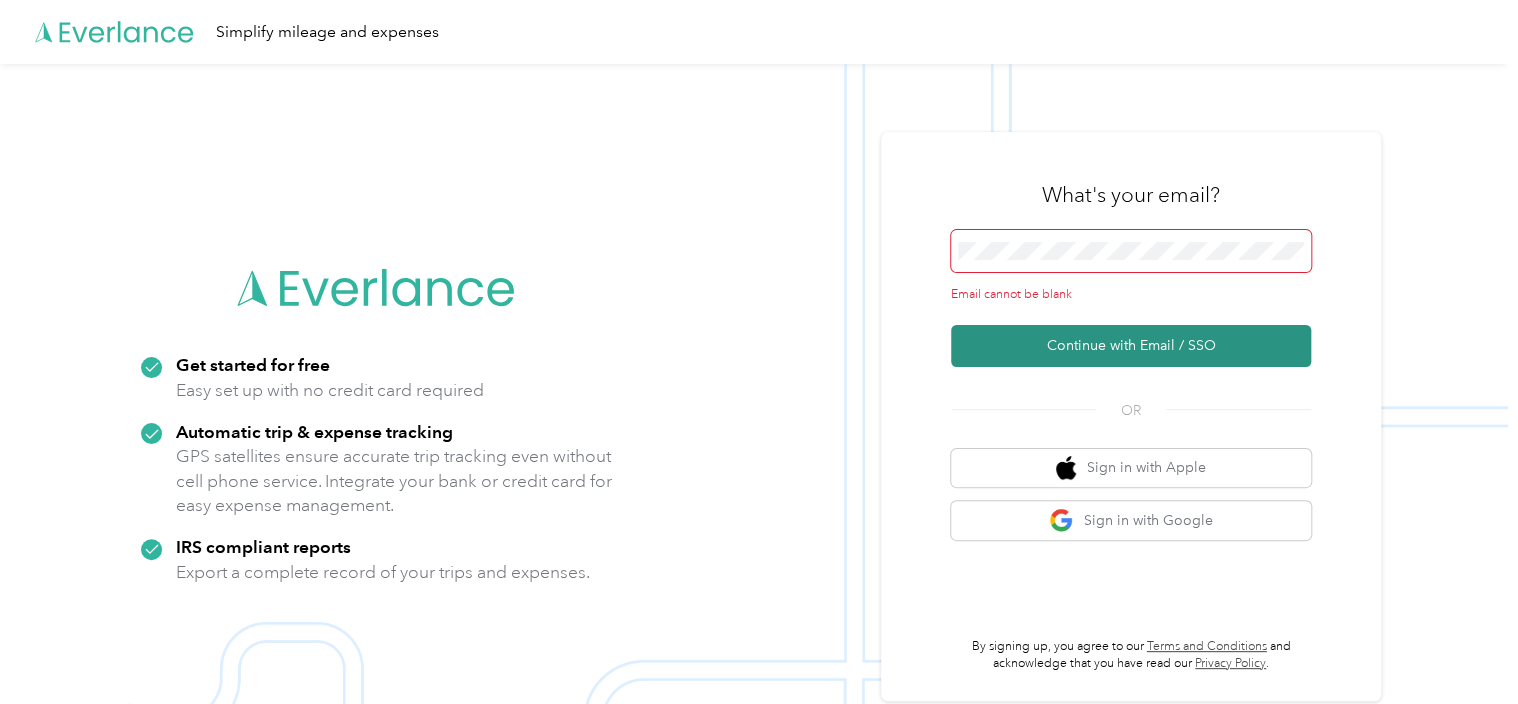click on "Continue with Email / SSO" at bounding box center [1131, 346] 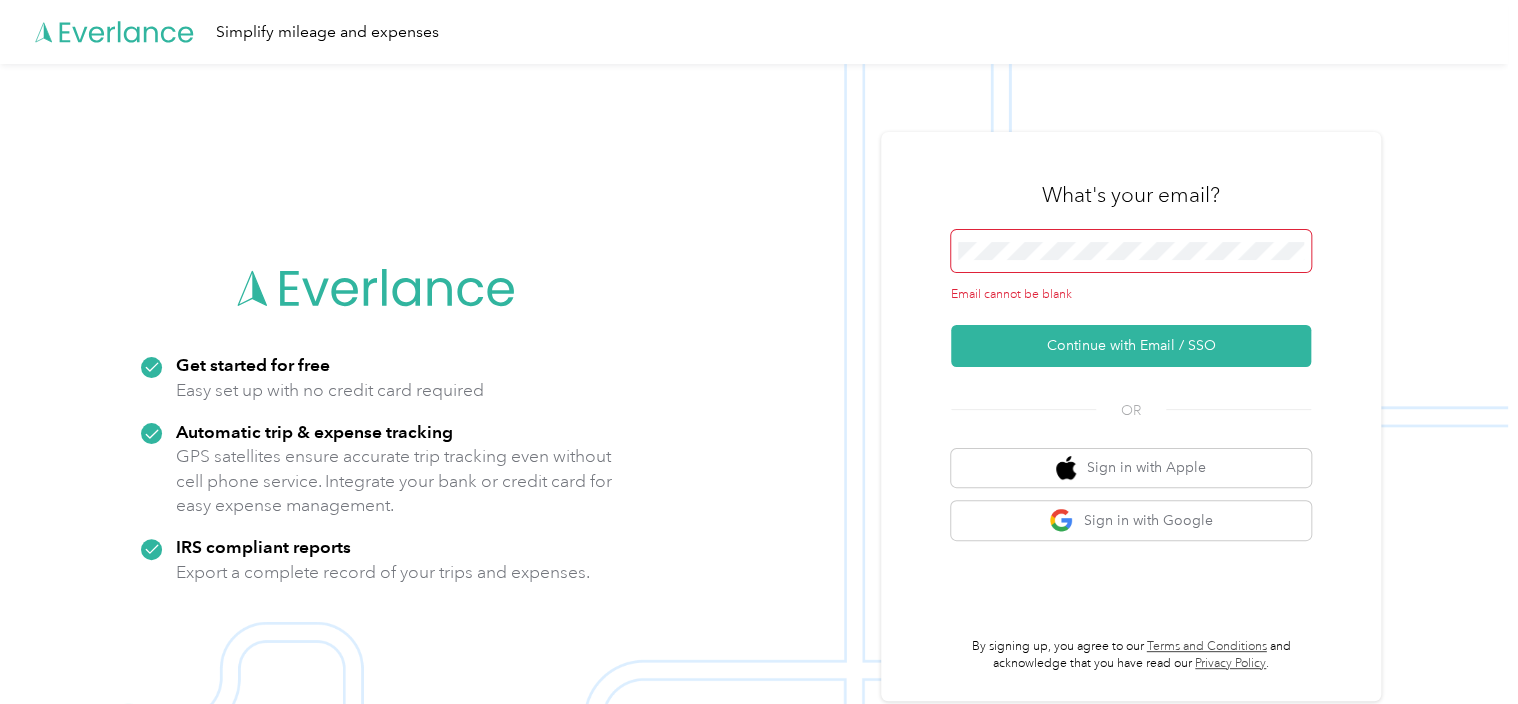 click on "What's your email?" at bounding box center [1131, 195] 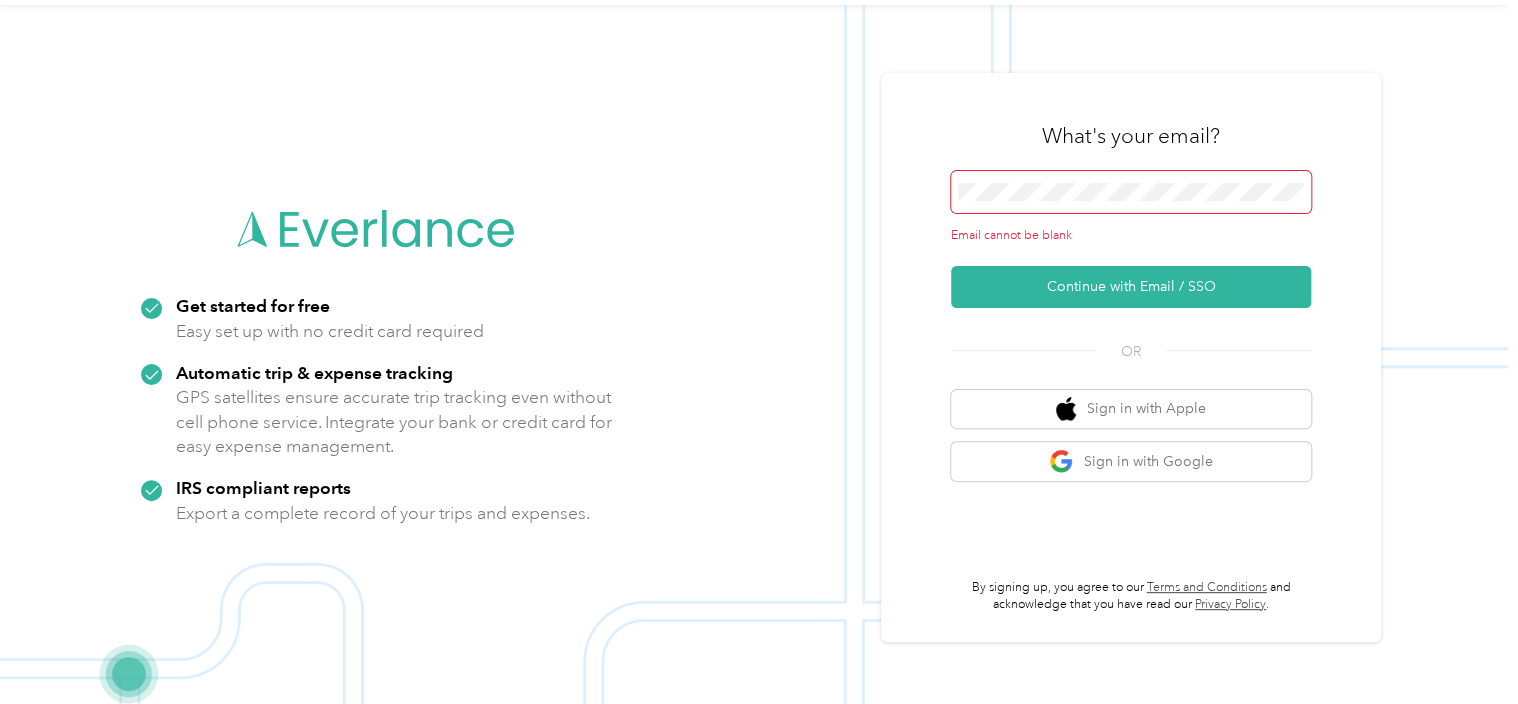 scroll, scrollTop: 64, scrollLeft: 0, axis: vertical 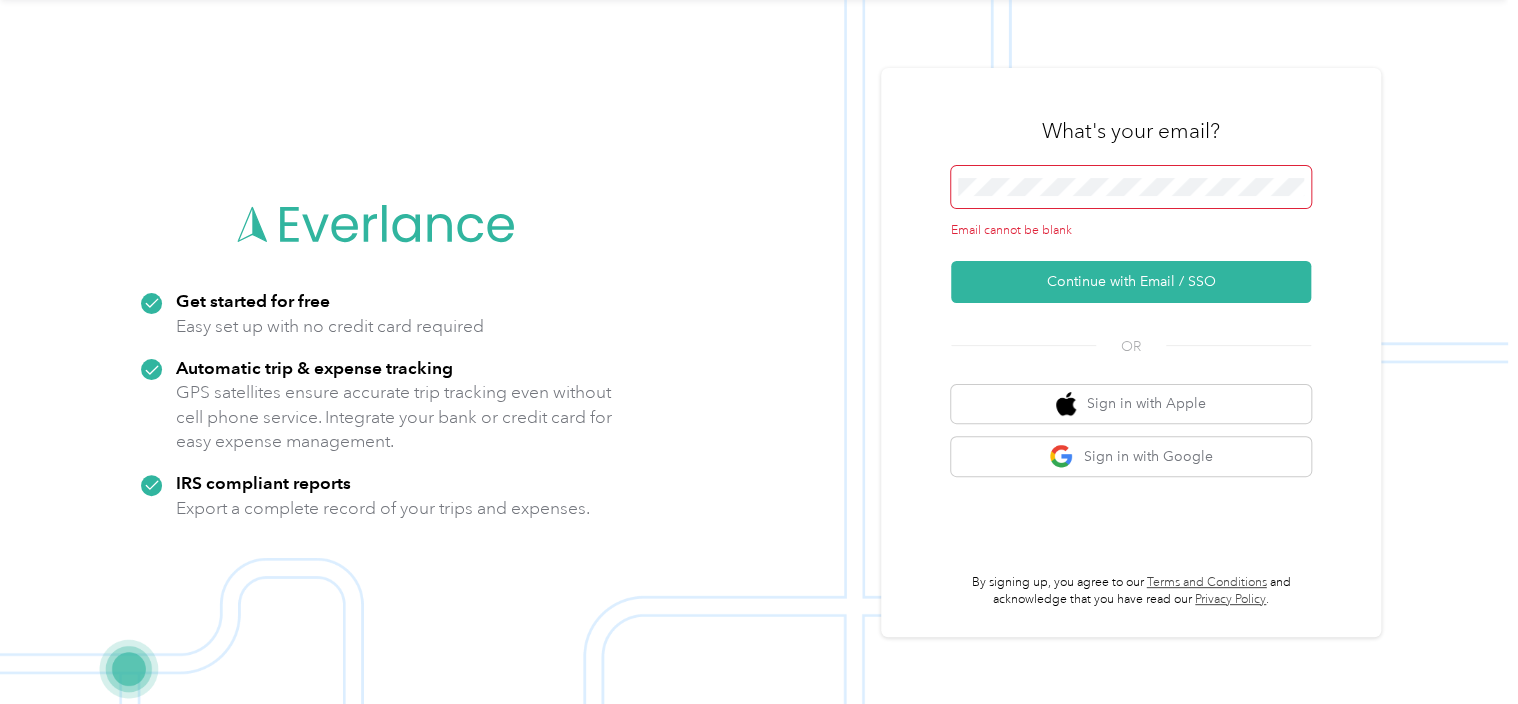click at bounding box center (1131, 187) 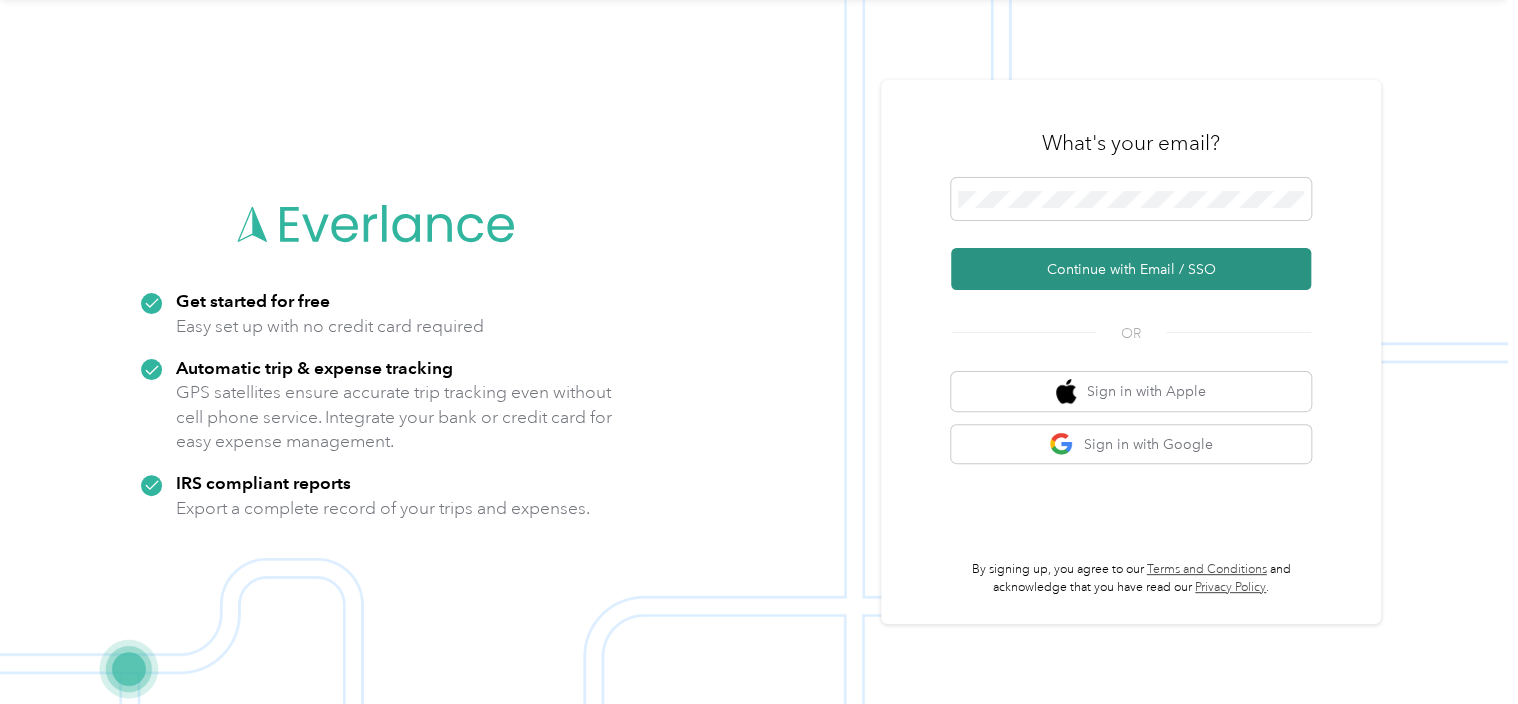 click on "Continue with Email / SSO" at bounding box center [1131, 269] 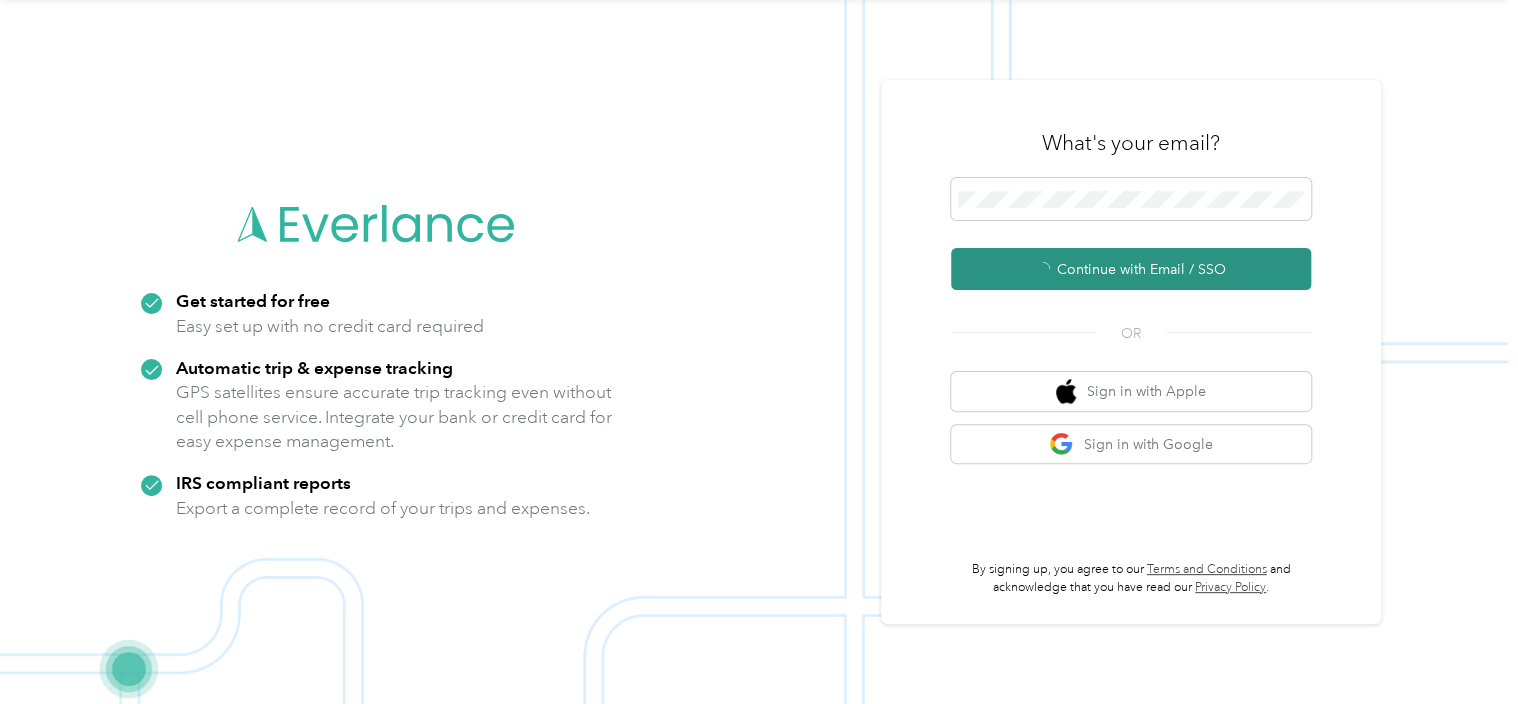 scroll, scrollTop: 0, scrollLeft: 0, axis: both 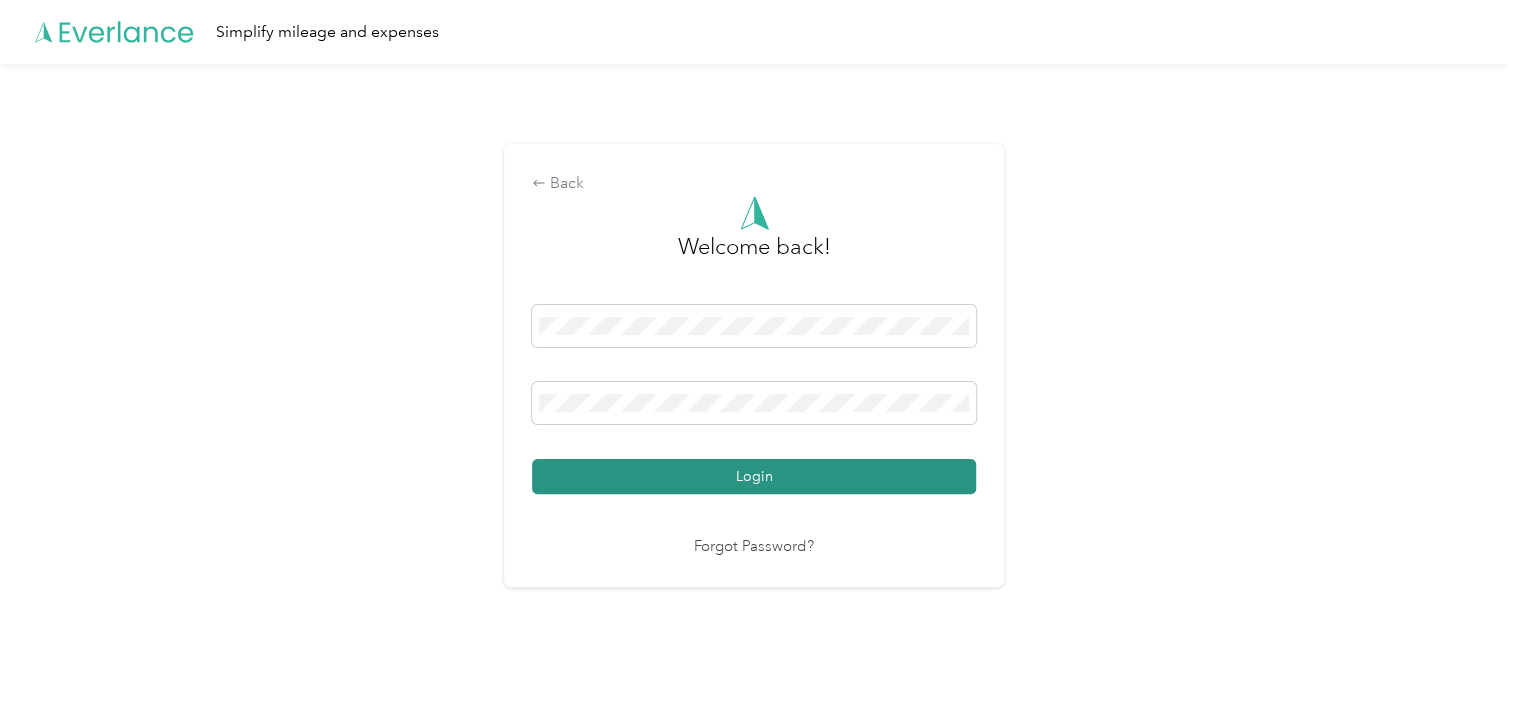 click on "Login" at bounding box center (754, 476) 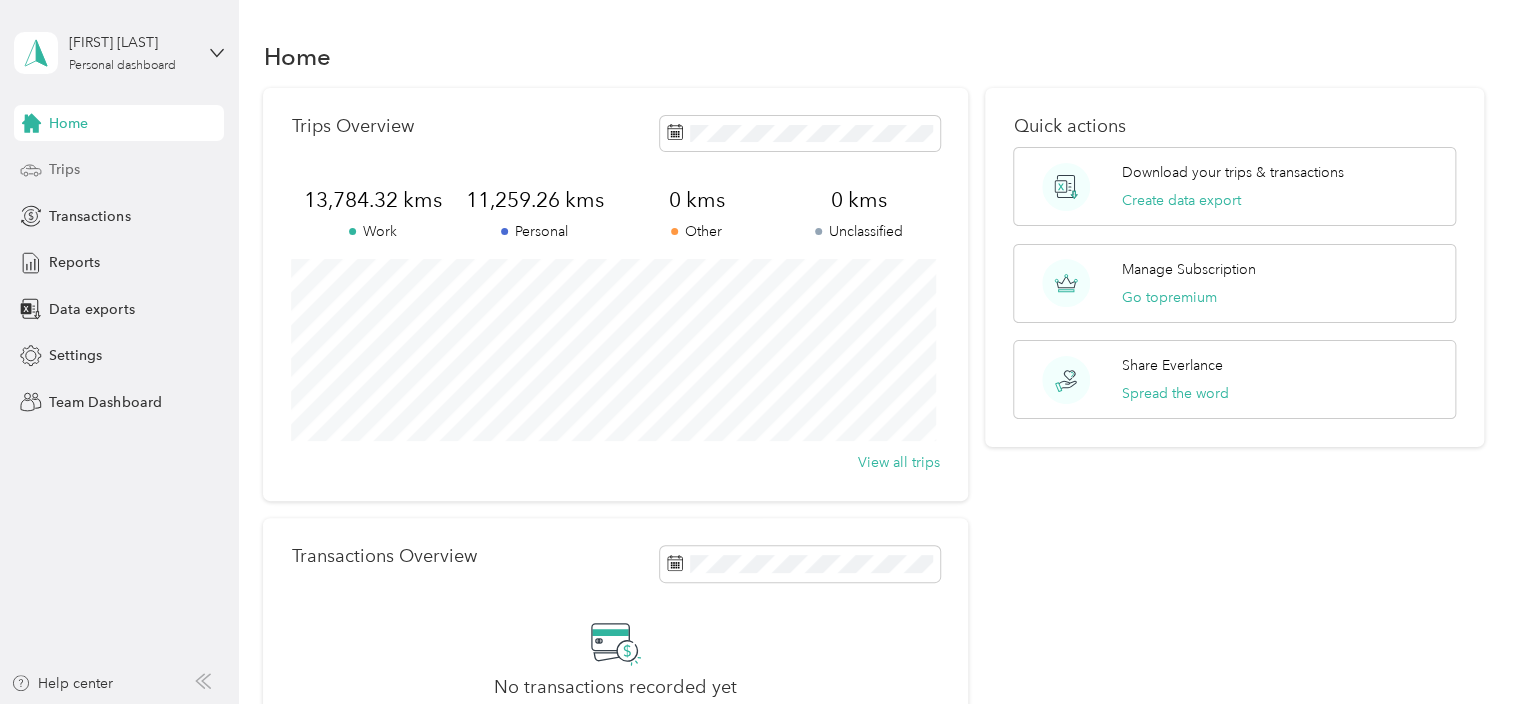 click on "Trips" at bounding box center [119, 170] 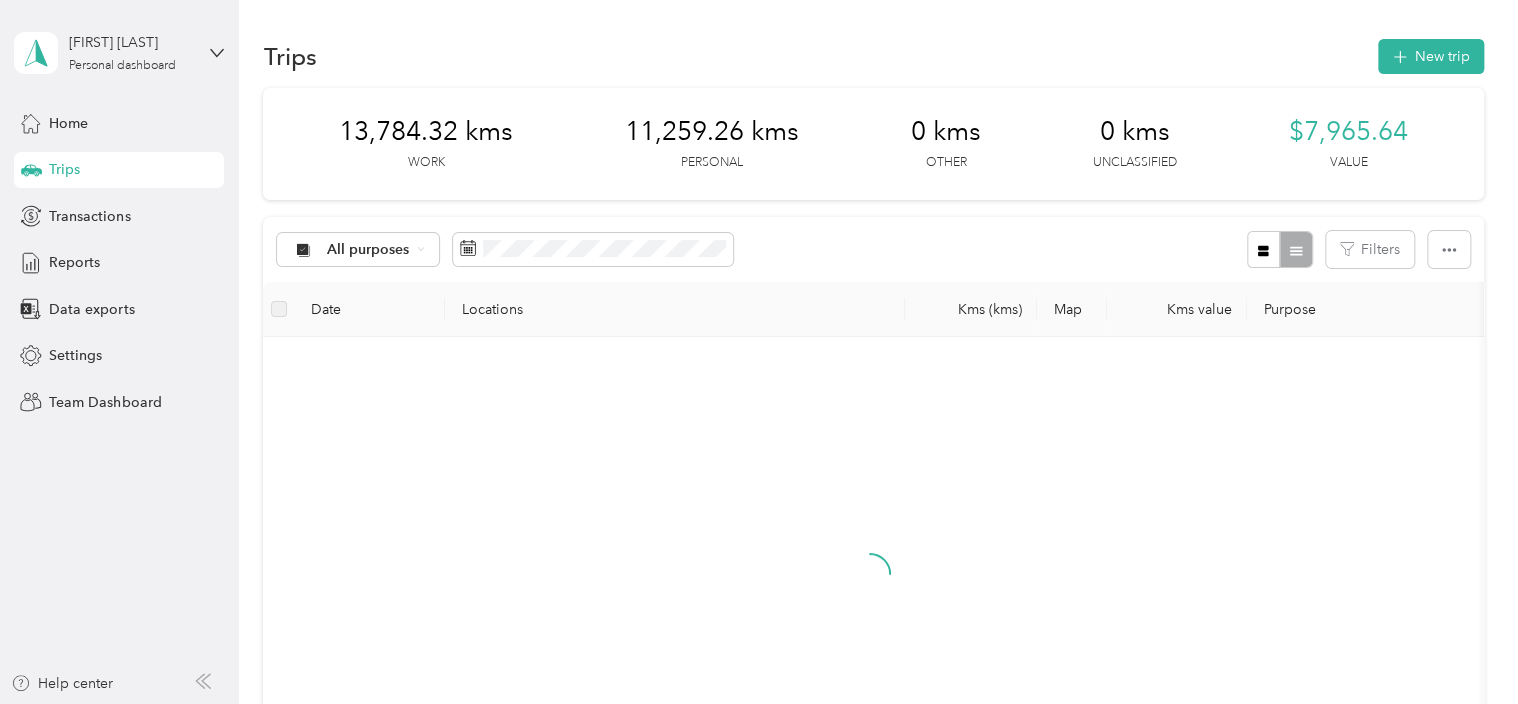 scroll, scrollTop: 91, scrollLeft: 0, axis: vertical 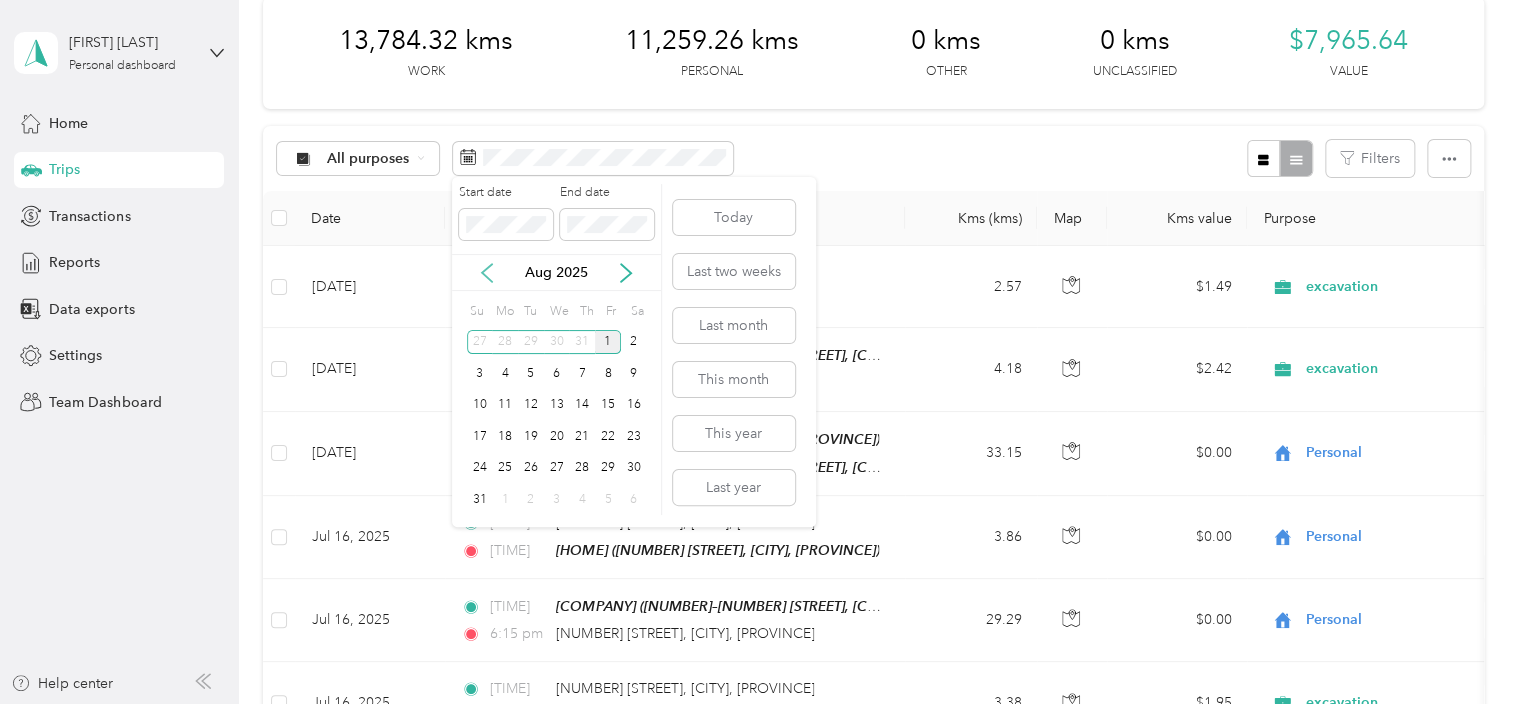click 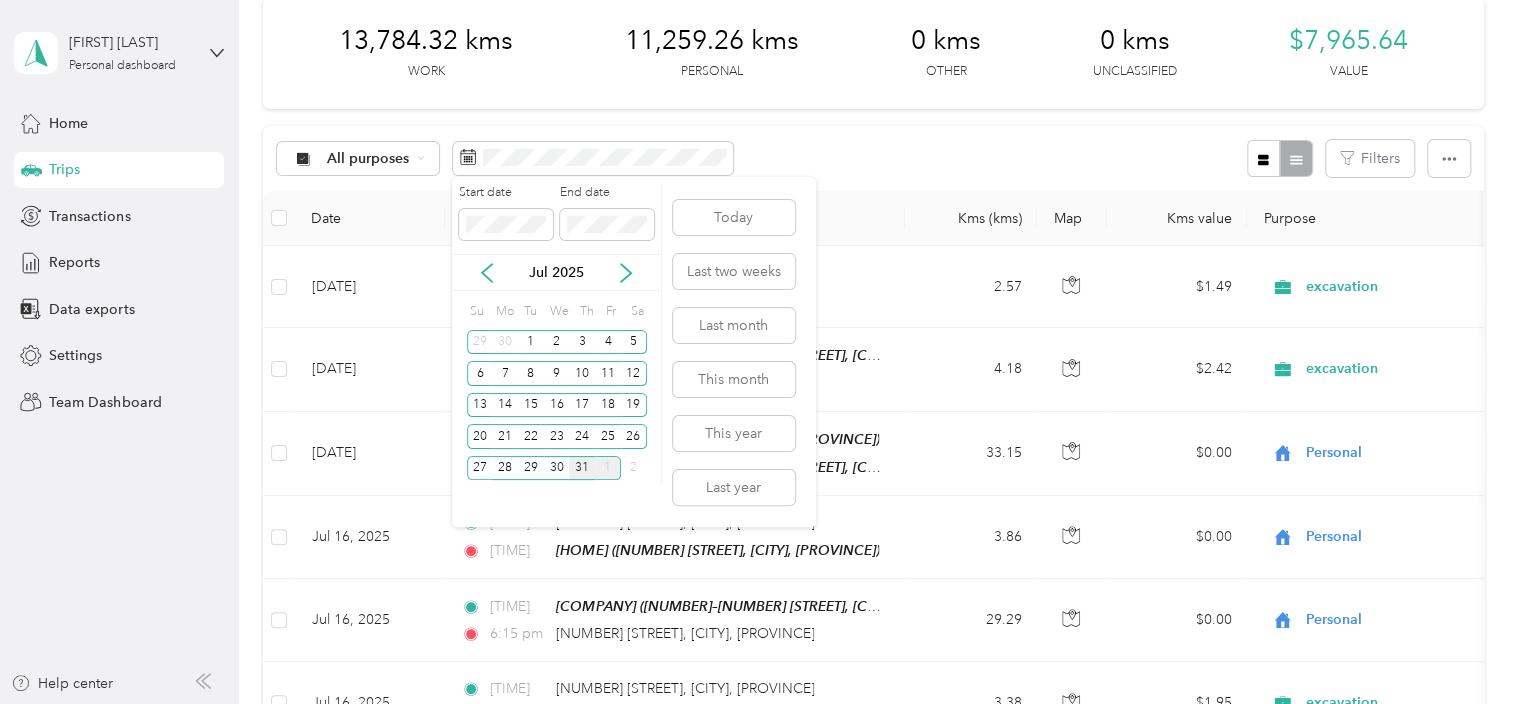 click on "31" at bounding box center [582, 468] 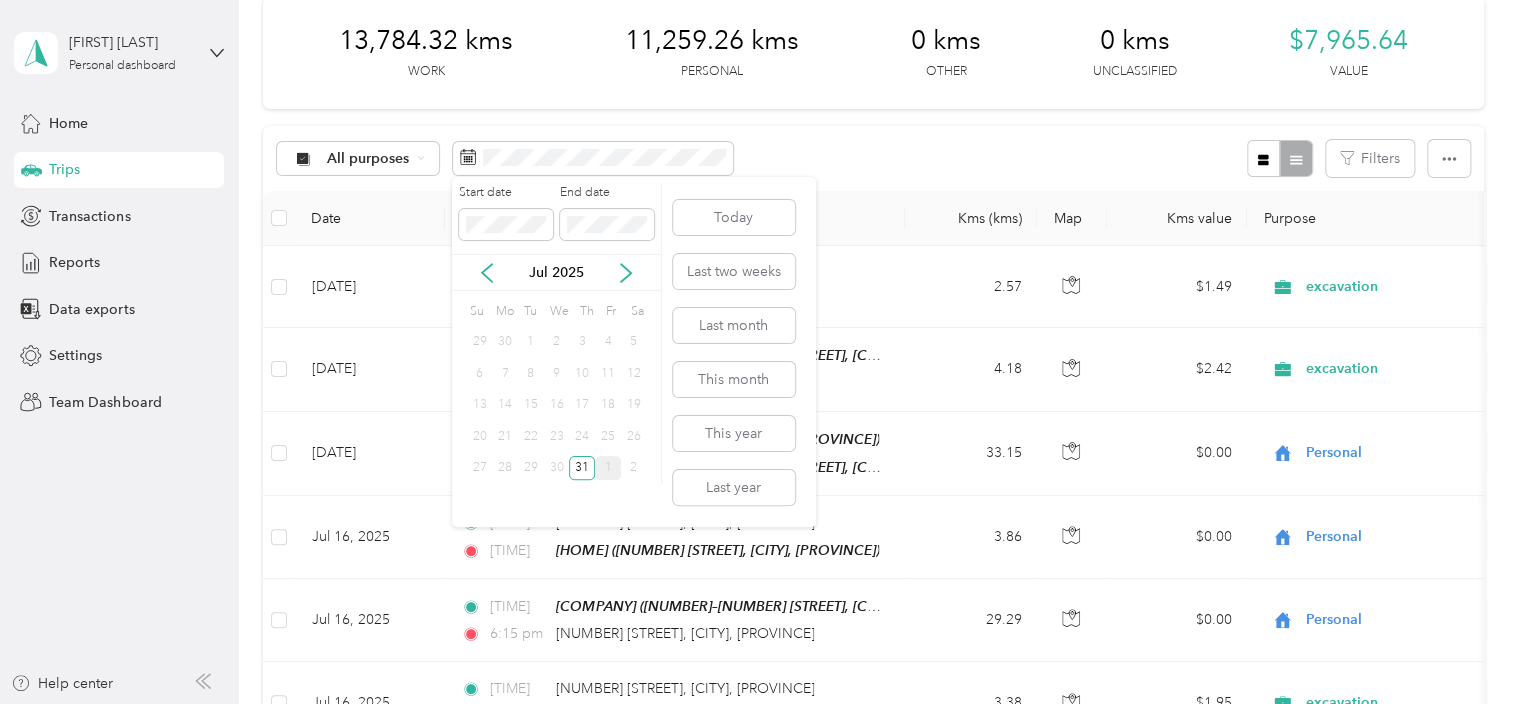 click on "1" at bounding box center (608, 468) 